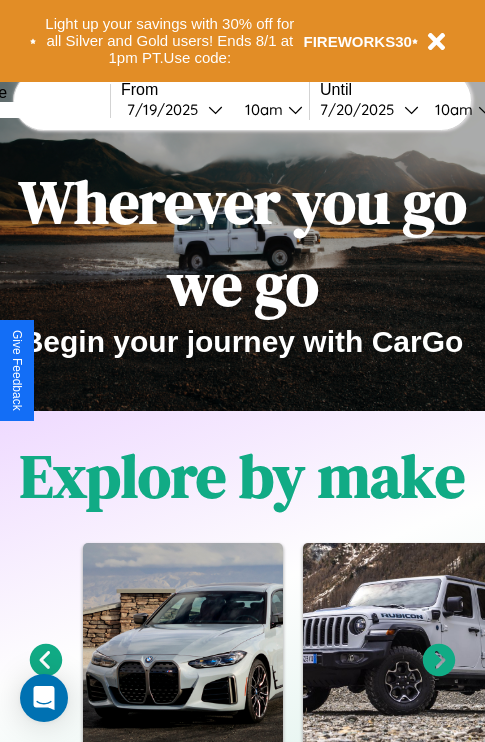 scroll, scrollTop: 0, scrollLeft: 0, axis: both 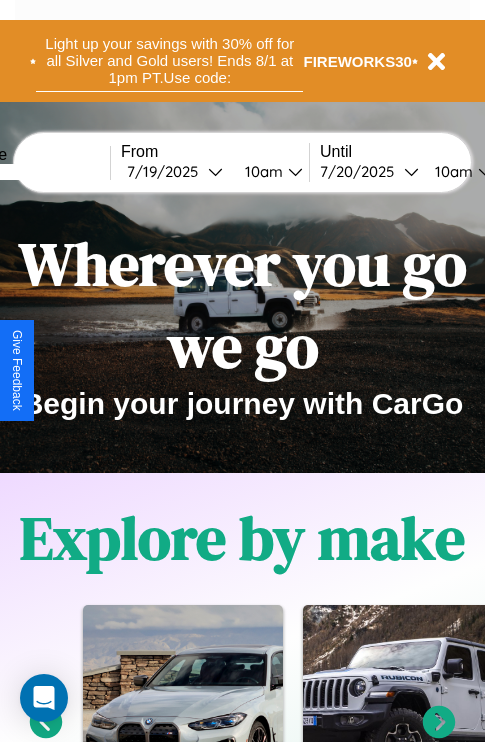 click on "Light up your savings with 30% off for all Silver and Gold users! Ends [DATE] at [TIME] PT.  Use code:" at bounding box center [169, 61] 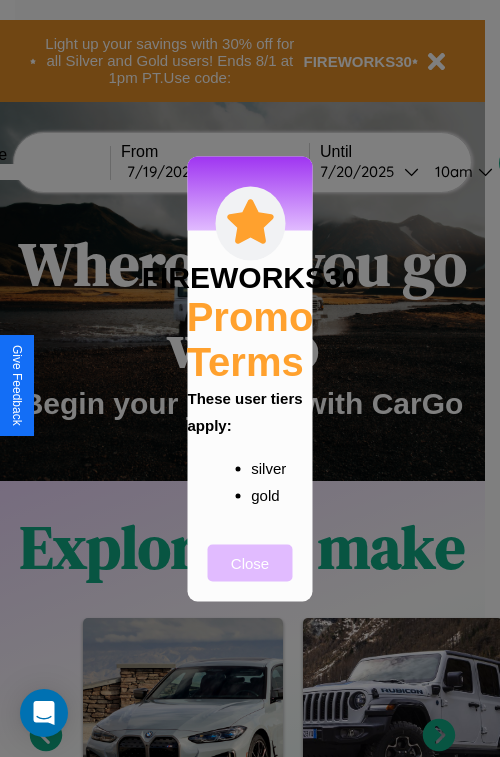 click on "Close" at bounding box center [250, 562] 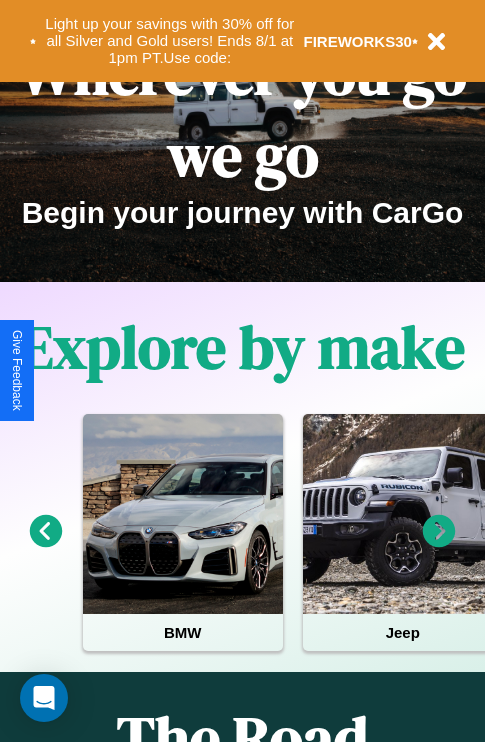 scroll, scrollTop: 308, scrollLeft: 0, axis: vertical 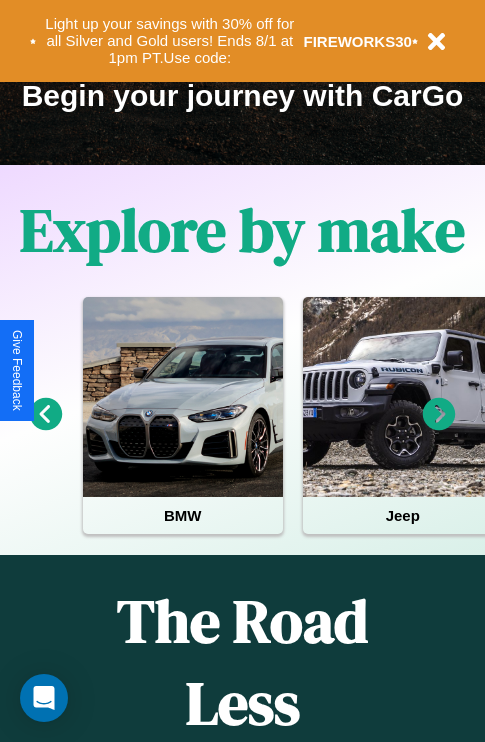 click 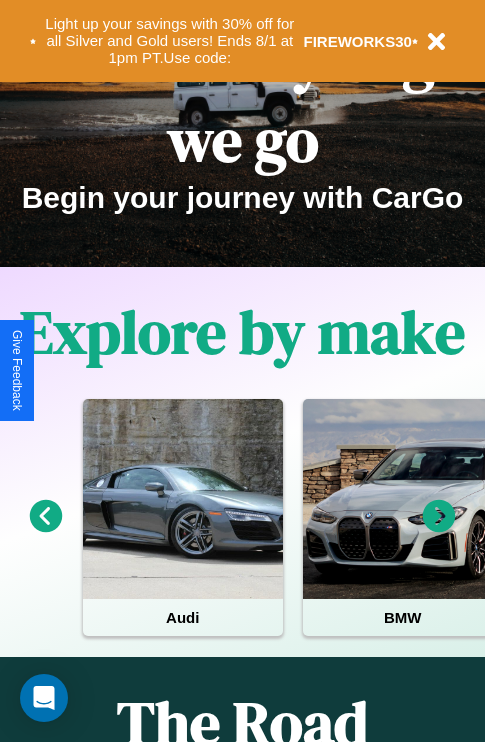 scroll, scrollTop: 0, scrollLeft: 0, axis: both 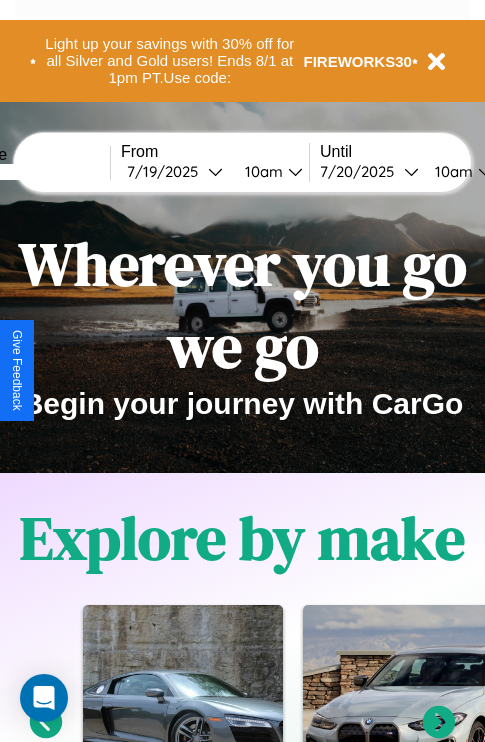 click at bounding box center [35, 172] 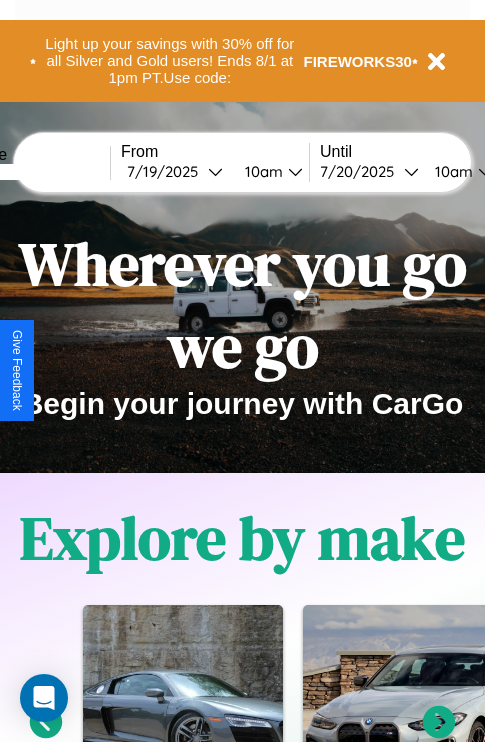 type on "******" 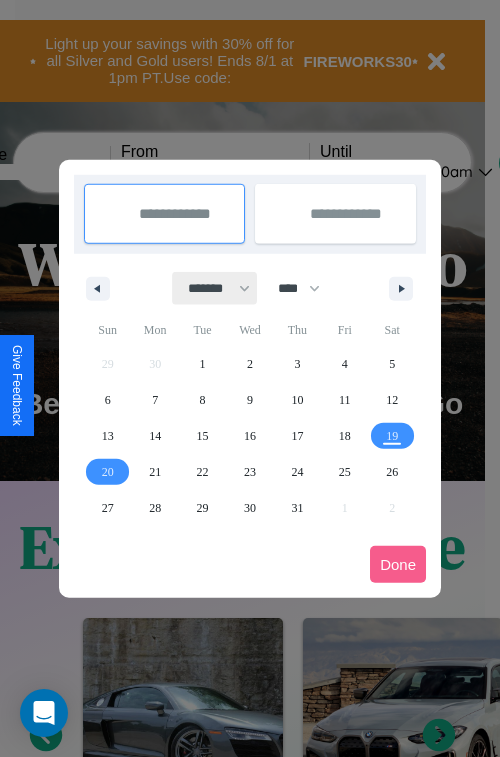 click on "******* ******** ***** ***** *** **** **** ****** ********* ******* ******** ********" at bounding box center [215, 288] 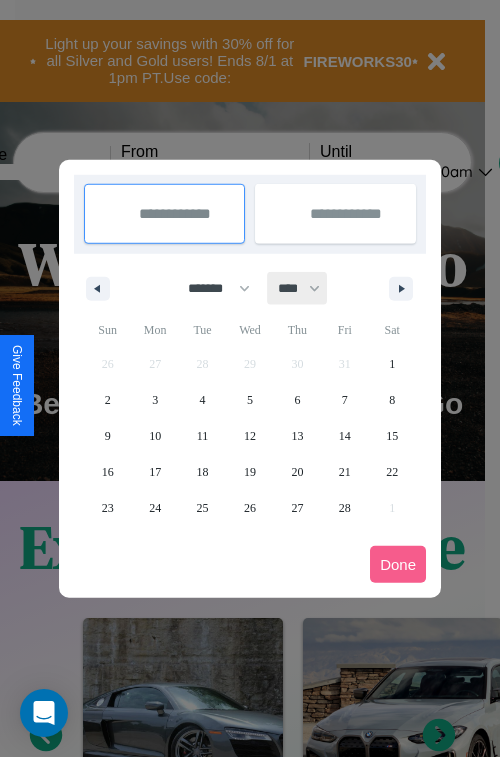 click on "**** **** **** **** **** **** **** **** **** **** **** **** **** **** **** **** **** **** **** **** **** **** **** **** **** **** **** **** **** **** **** **** **** **** **** **** **** **** **** **** **** **** **** **** **** **** **** **** **** **** **** **** **** **** **** **** **** **** **** **** **** **** **** **** **** **** **** **** **** **** **** **** **** **** **** **** **** **** **** **** **** **** **** **** **** **** **** **** **** **** **** **** **** **** **** **** **** **** **** **** **** **** **** **** **** **** **** **** **** **** **** **** **** **** **** **** **** **** **** **** ****" at bounding box center [298, 288] 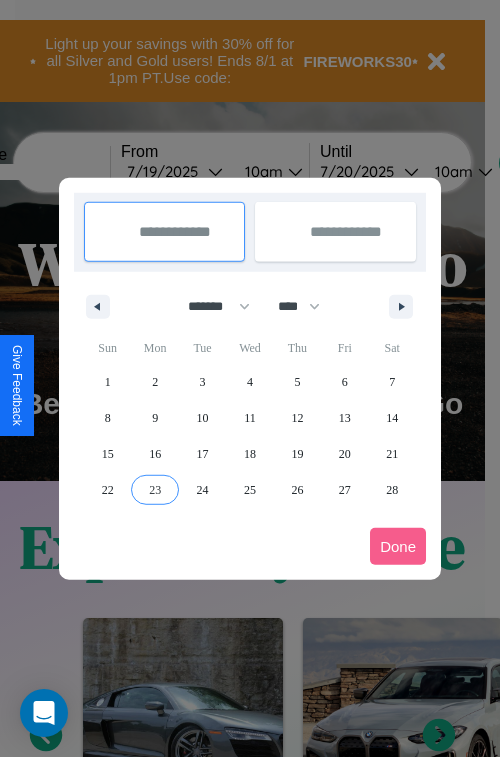 click on "23" at bounding box center [155, 490] 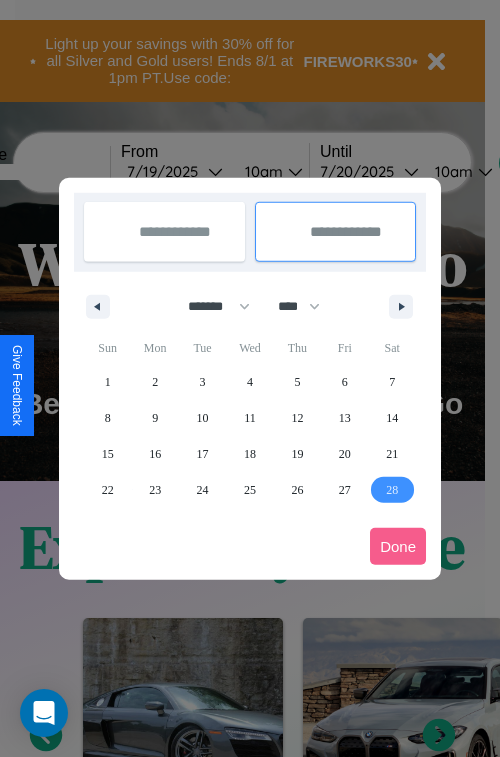click on "28" at bounding box center [392, 490] 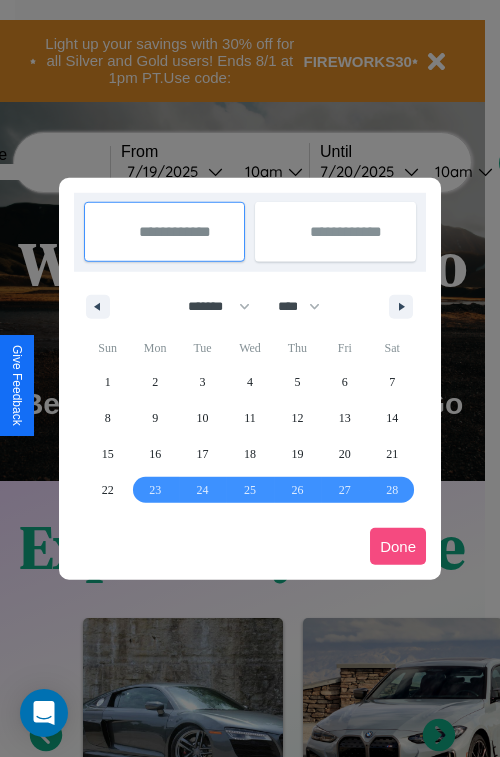 click on "Done" at bounding box center (398, 546) 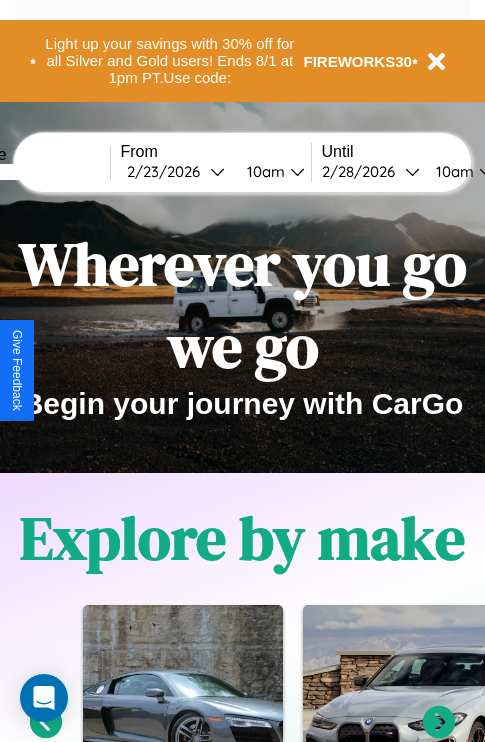 click on "10am" at bounding box center (263, 171) 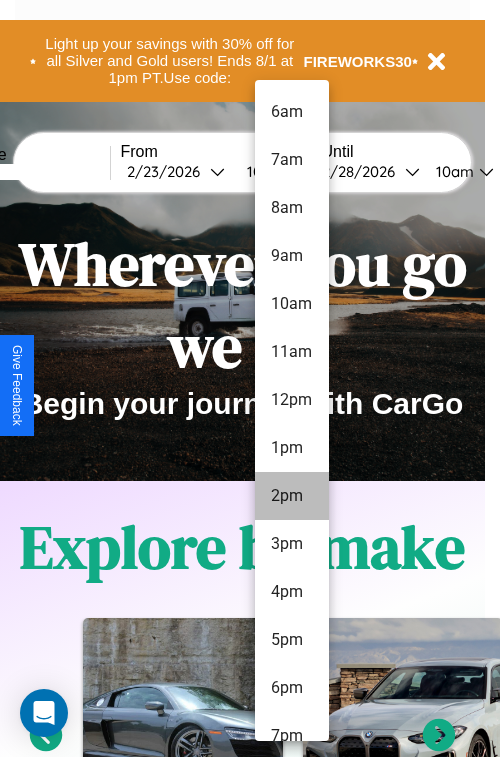 click on "2pm" at bounding box center (292, 496) 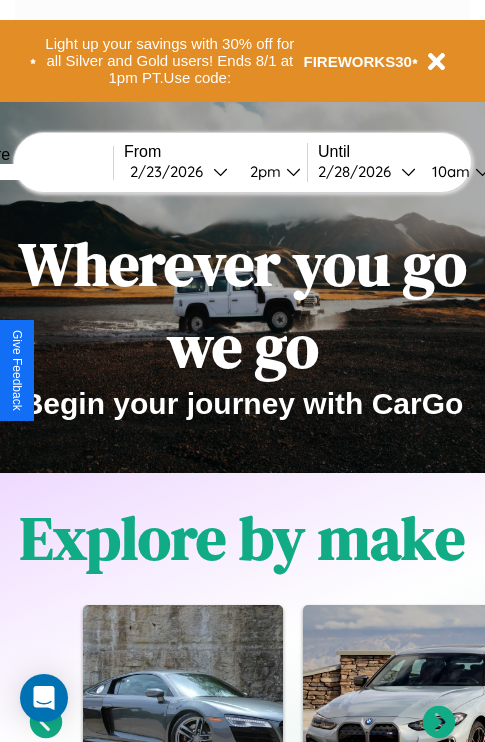 scroll, scrollTop: 0, scrollLeft: 73, axis: horizontal 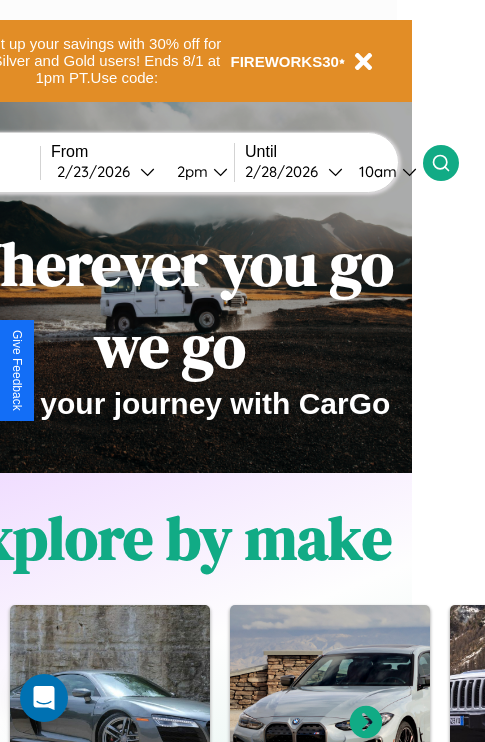 click 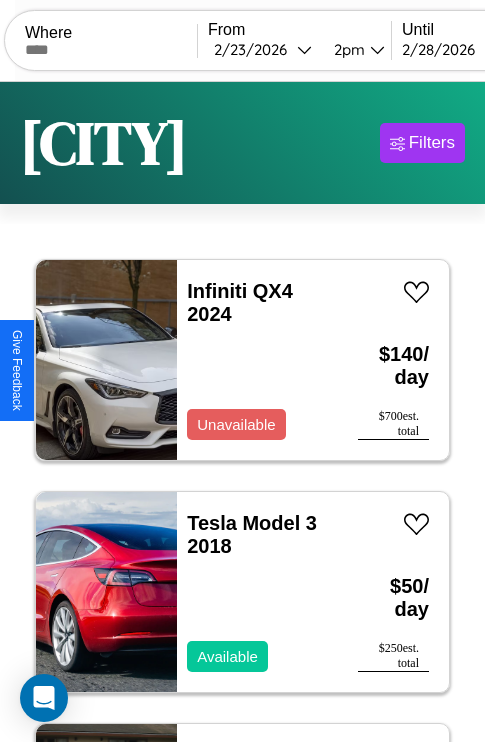 scroll, scrollTop: 95, scrollLeft: 0, axis: vertical 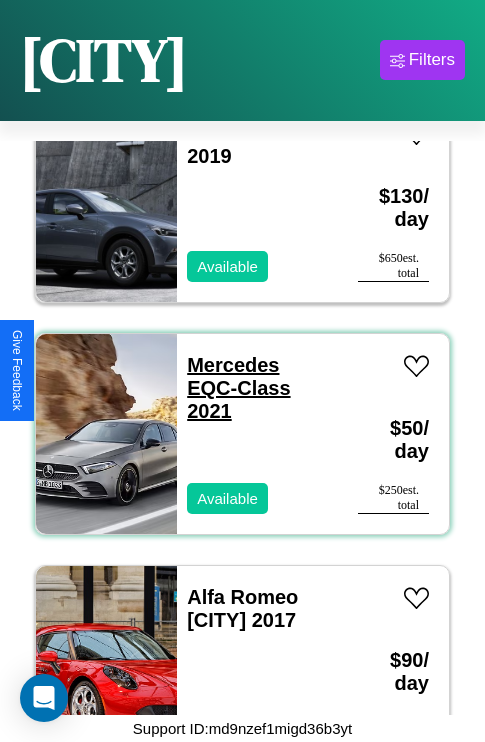 click on "Mercedes   EQC-Class   2021" at bounding box center (238, 388) 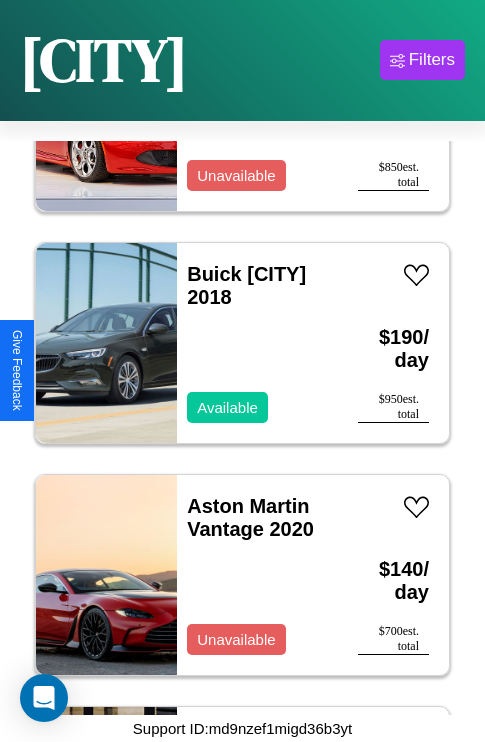 scroll, scrollTop: 21651, scrollLeft: 0, axis: vertical 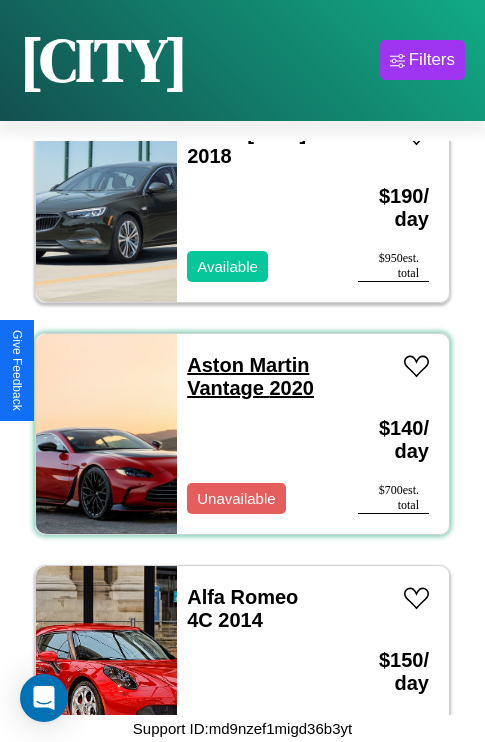 click on "Aston Martin   Vantage   2020" at bounding box center (250, 376) 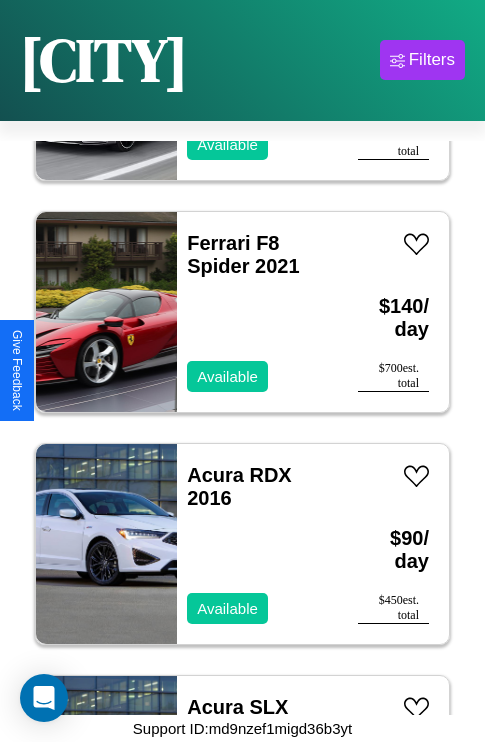 scroll, scrollTop: 28222, scrollLeft: 0, axis: vertical 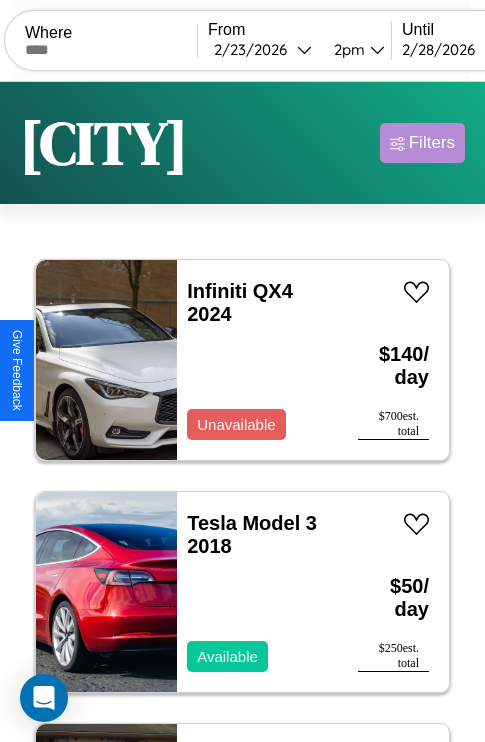 click on "Filters" at bounding box center (432, 143) 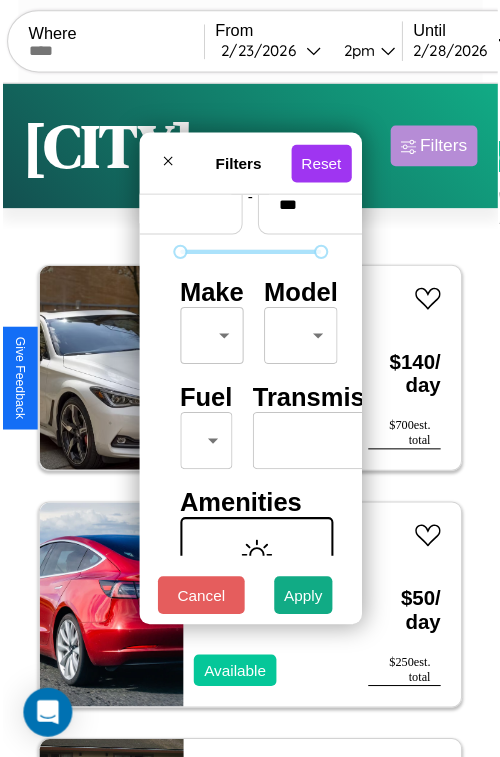 scroll, scrollTop: 162, scrollLeft: 0, axis: vertical 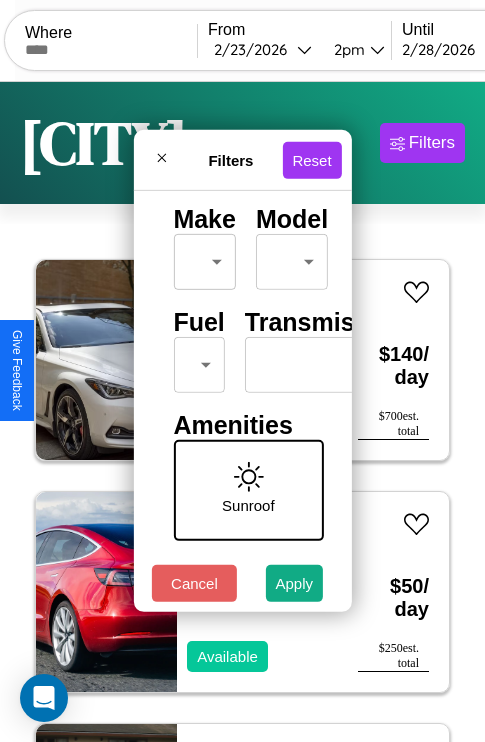 click on "CarGo Where From [DATE] [TIME] Until [DATE] [TIME] Become a Host Login Sign Up [CITY] Filters 124  cars in this area These cars can be picked up in this city. Infiniti   QX4   2024 Unavailable $ 140  / day $ 700  est. total Tesla   Model 3   2018 Available $ 50  / day $ 250  est. total Ferrari   308GTSi   2014 Available $ 190  / day $ 950  est. total Lincoln   Aviator   2014 Available $ 190  / day $ 950  est. total Hummer   H3T   2021 Available $ 90  / day $ 450  est. total Volvo   Cab Over Engine LT   2020 Available $ 140  / day $ 700  est. total Jaguar   F-TYPE   2017 Available $ 190  / day $ 950  est. total Jaguar   X-Type   2016 Available $ 200  / day $ 1000  est. total Hummer   H2   2014 Unavailable $ 180  / day $ 900  est. total Acura   TLX   2017 Available $ 40  / day $ 200  est. total Hummer   H3   2014 Available $ 190  / day $ 950  est. total Dodge   Caliber   2019 Available $ 80  / day $ 400  est. total Honda   VT1300 (Stateline)   2016 Available $ 110  / day $ 550  est. total Volvo     $ $" at bounding box center (242, 412) 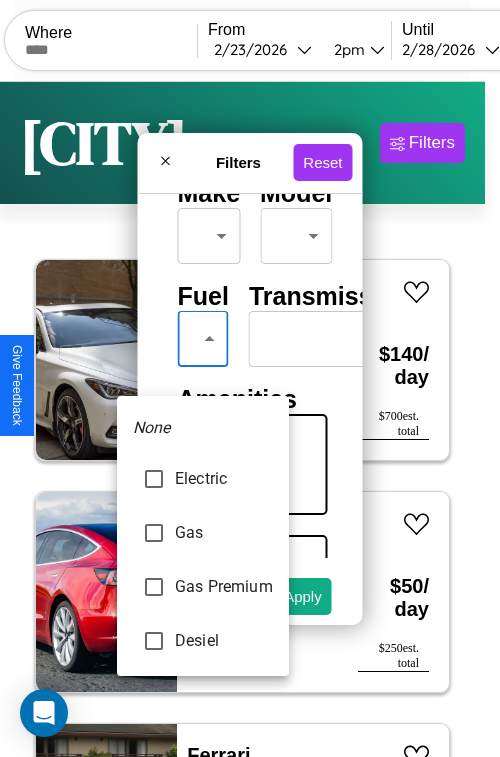 type on "********" 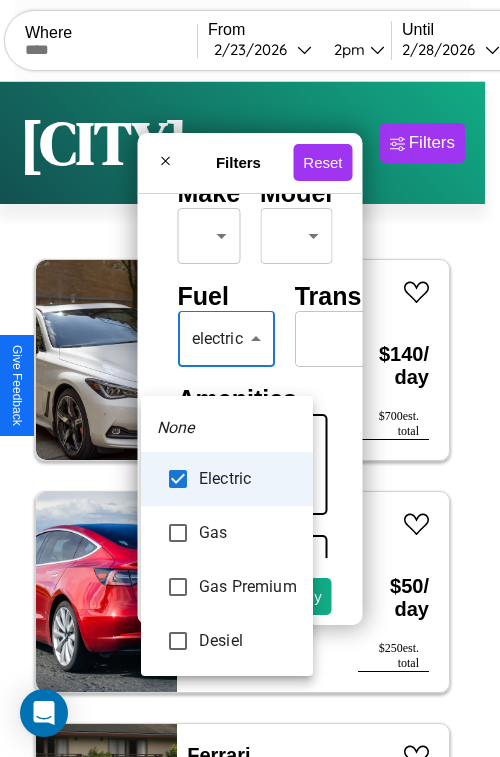 click at bounding box center [250, 378] 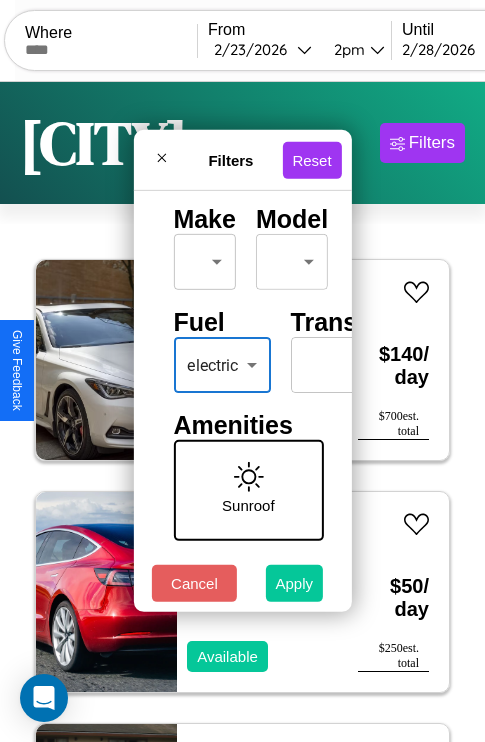 click on "Apply" at bounding box center (295, 583) 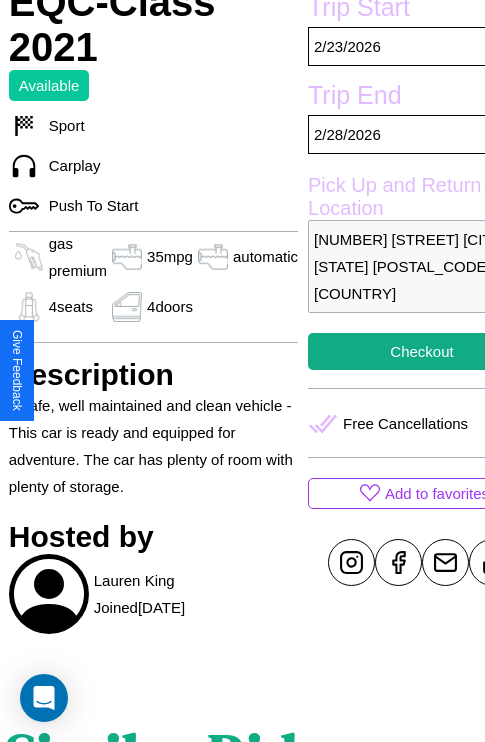 scroll, scrollTop: 618, scrollLeft: 87, axis: both 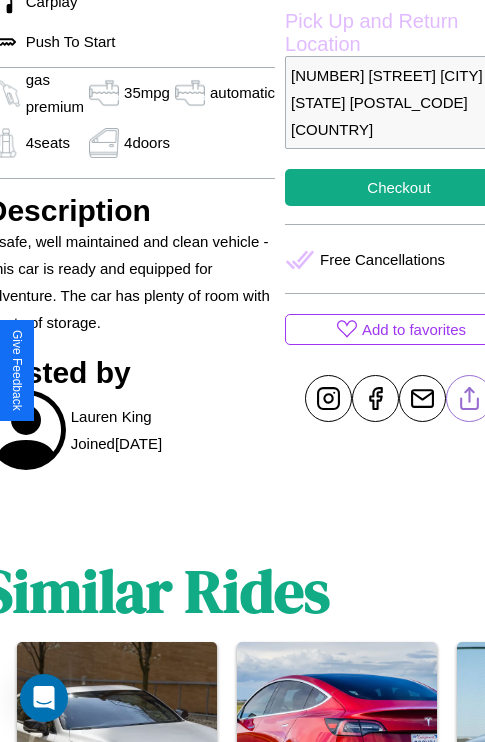 click 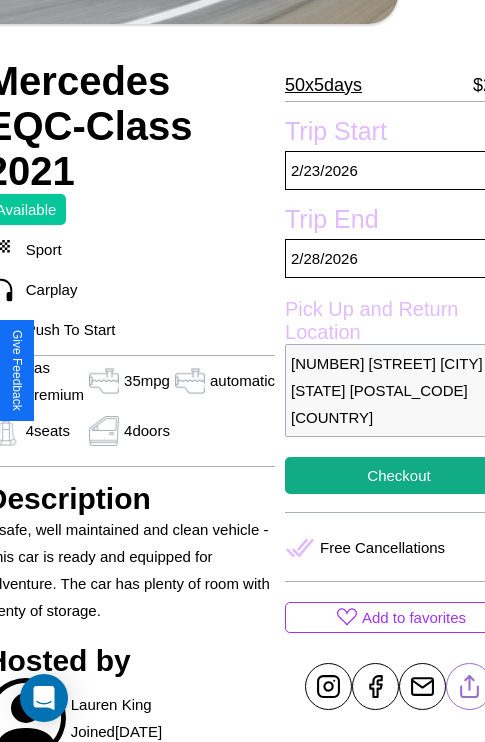scroll, scrollTop: 44, scrollLeft: 87, axis: both 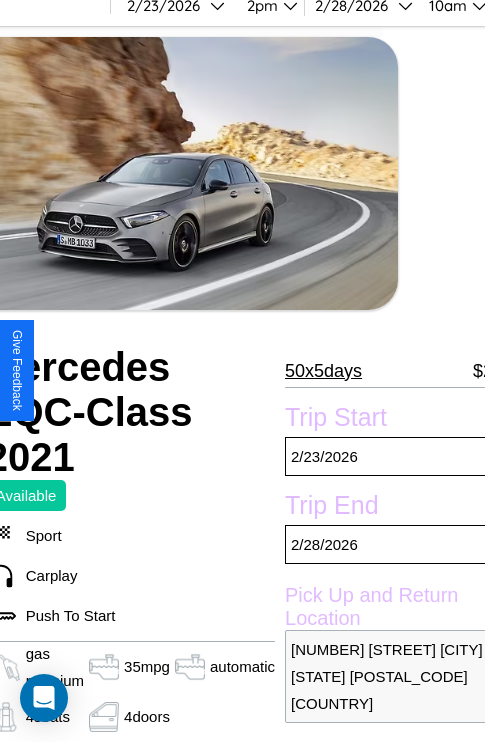 click on "50  x  5  days" at bounding box center (323, 371) 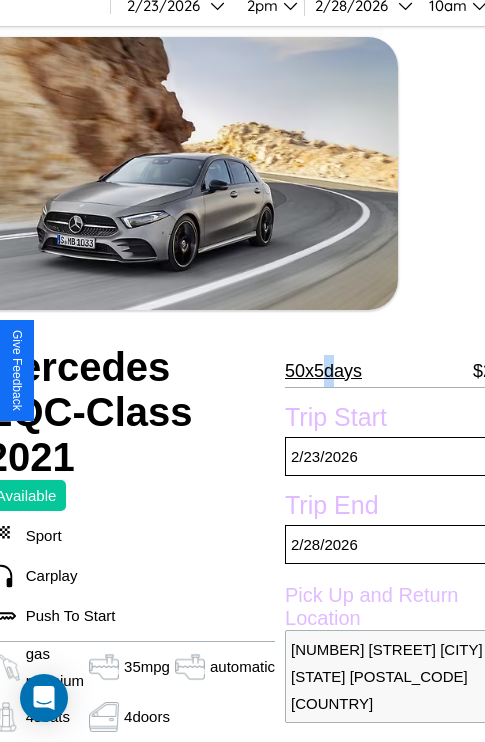 click on "50  x  5  days" at bounding box center [323, 371] 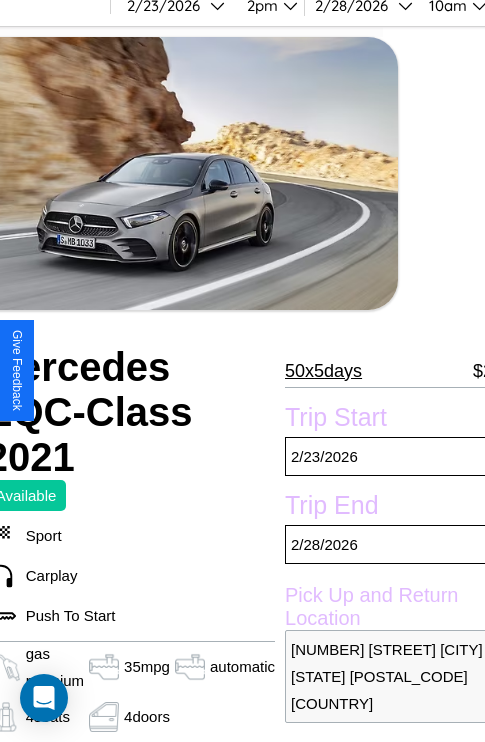 click on "50  x  5  days" at bounding box center [323, 371] 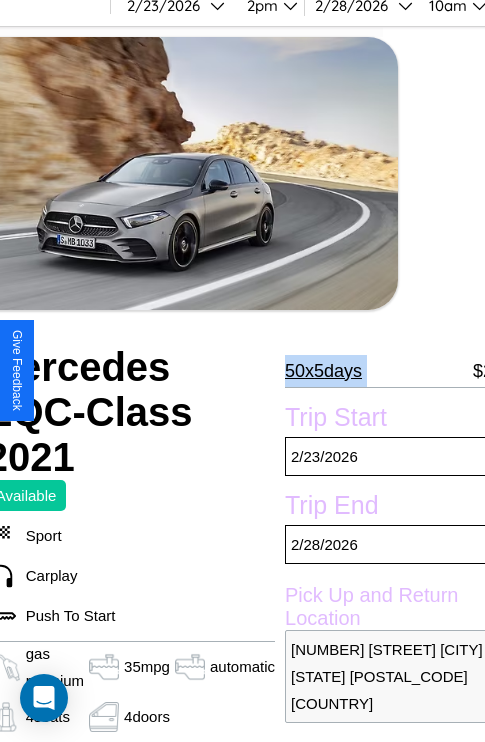 click on "50  x  5  days" at bounding box center (323, 371) 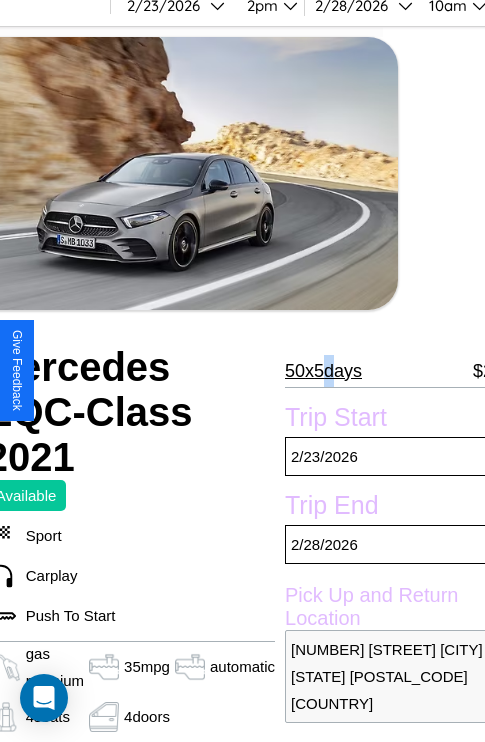 click on "50  x  5  days" at bounding box center [323, 371] 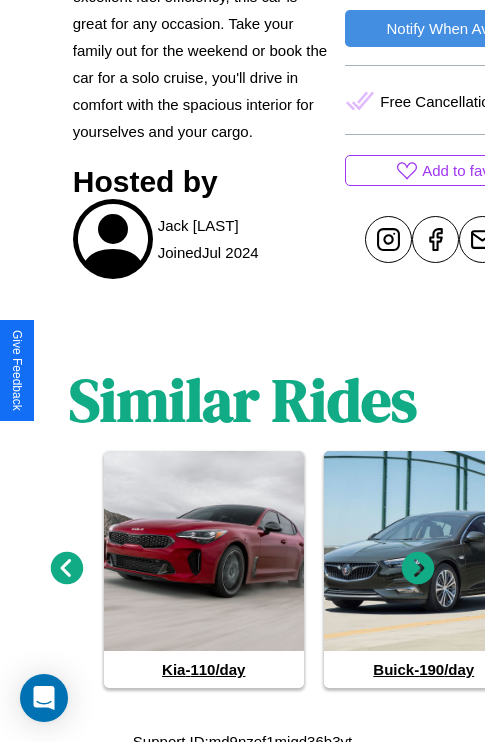 scroll, scrollTop: 936, scrollLeft: 0, axis: vertical 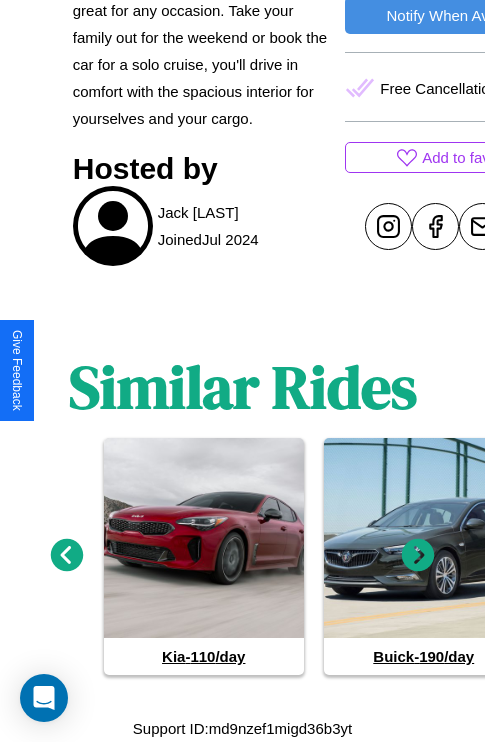 click 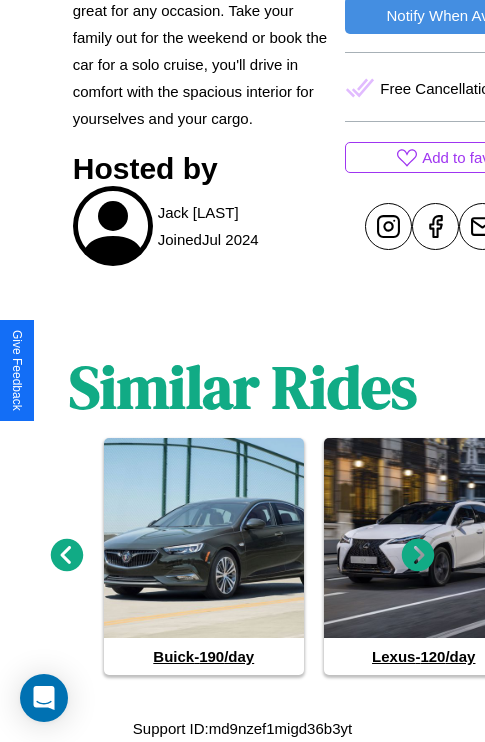 click 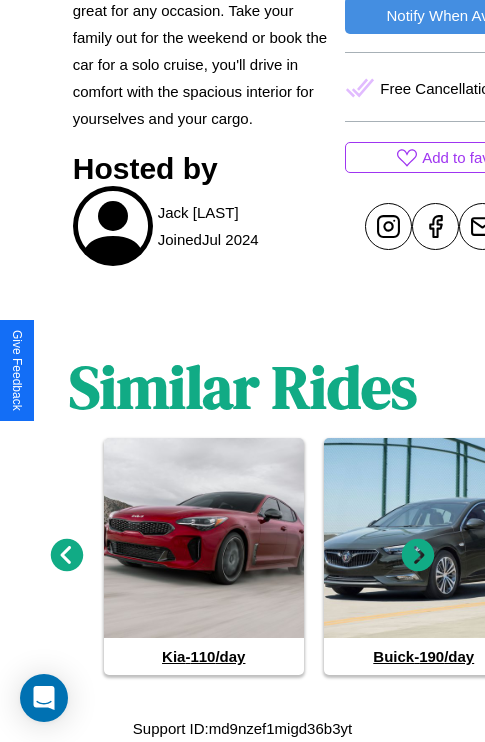 click 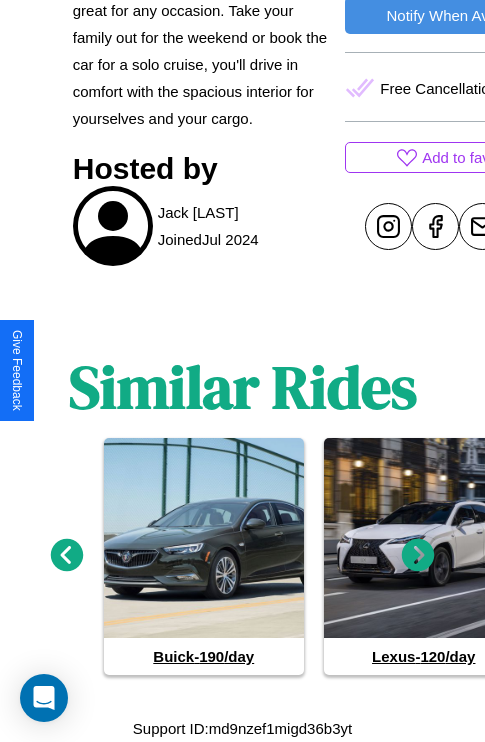 click 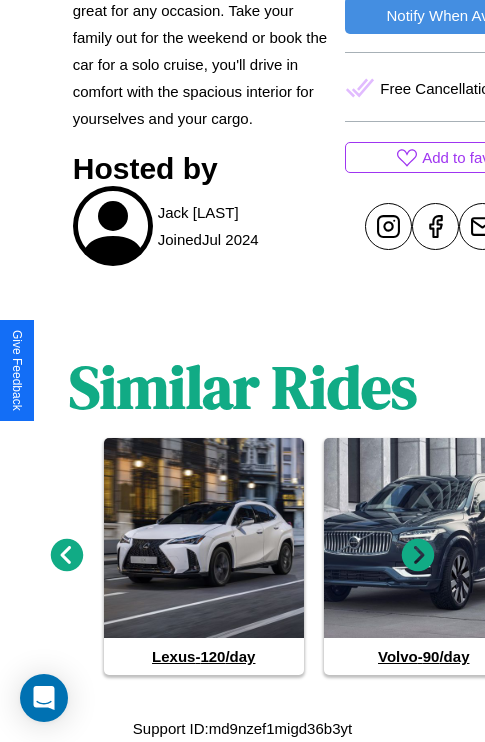 click 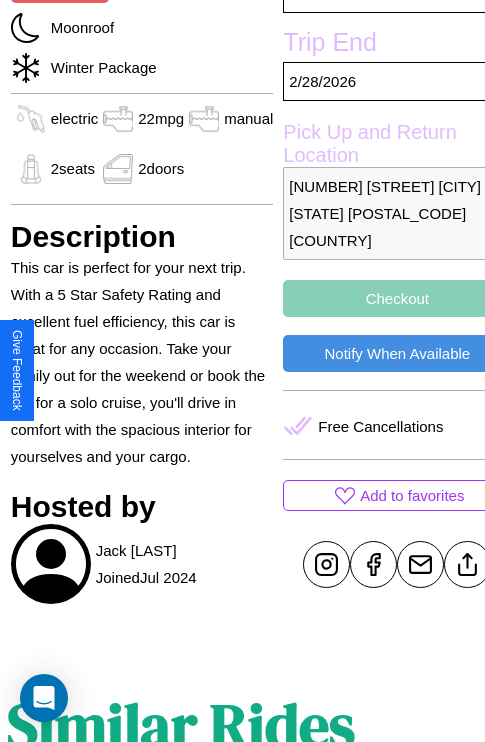 scroll, scrollTop: 499, scrollLeft: 80, axis: both 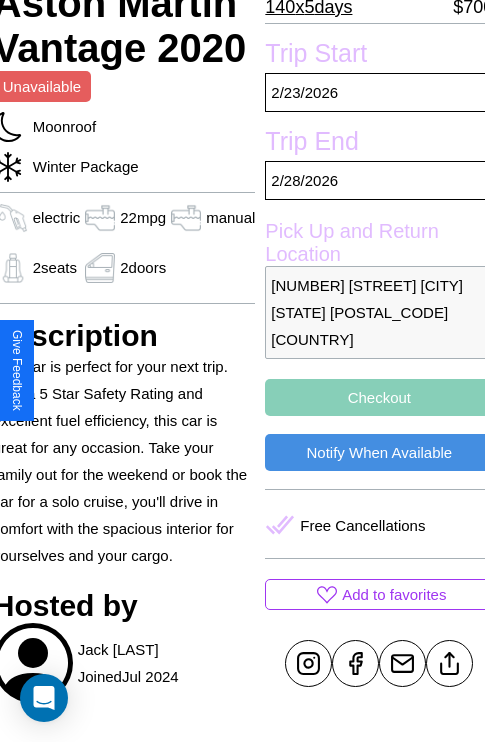 click on "Checkout" at bounding box center (379, 397) 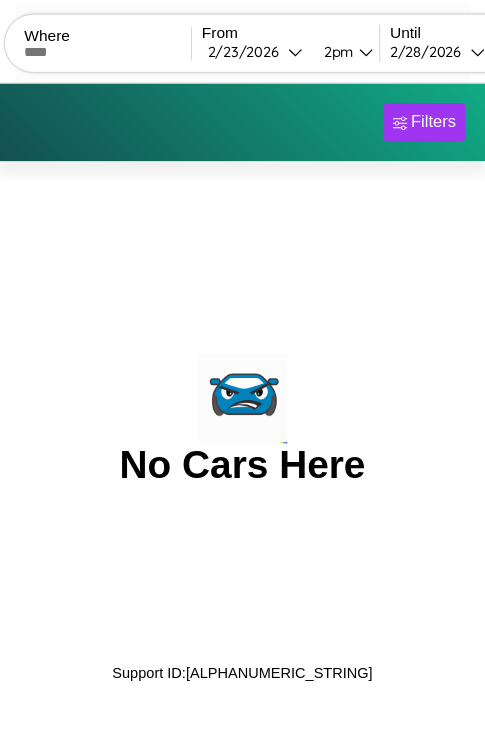 scroll, scrollTop: 0, scrollLeft: 0, axis: both 